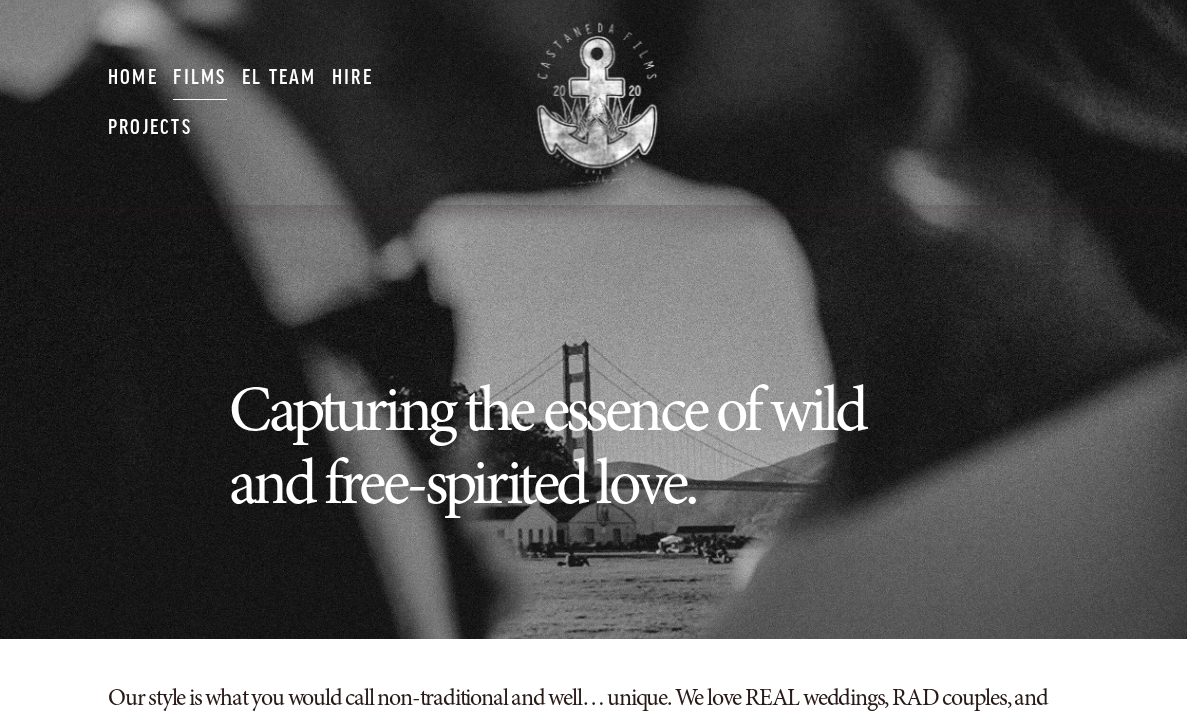scroll, scrollTop: 0, scrollLeft: 0, axis: both 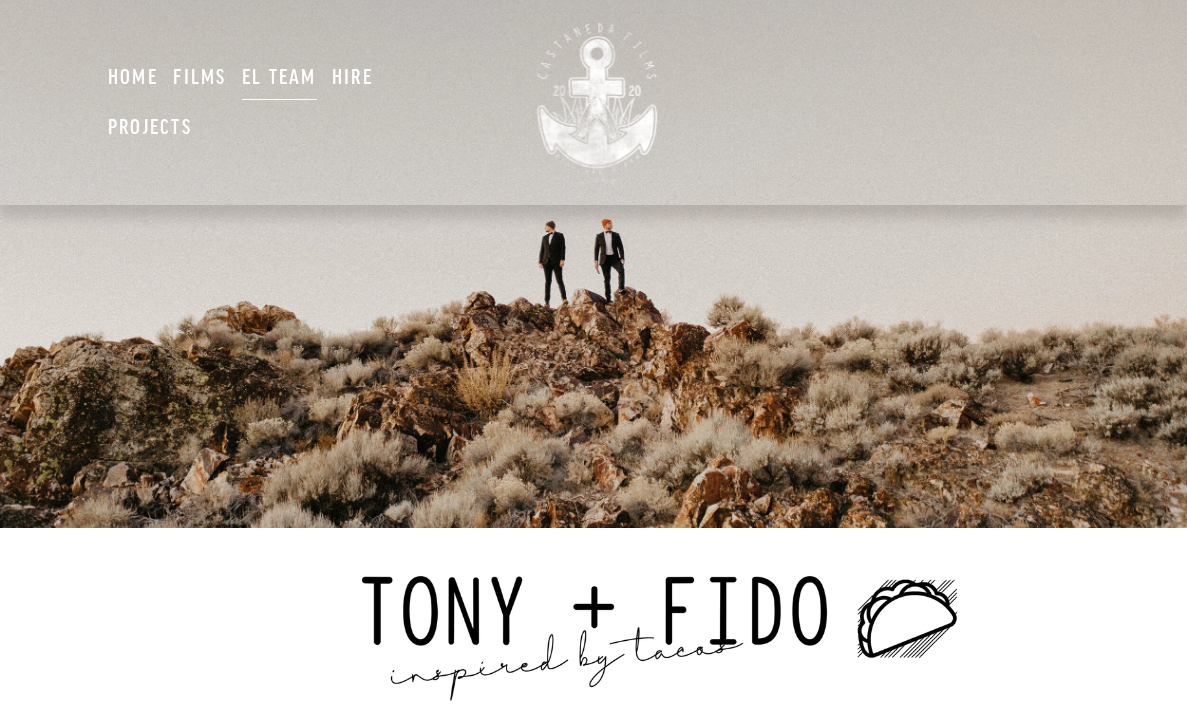 click on "Hire" at bounding box center (352, 77) 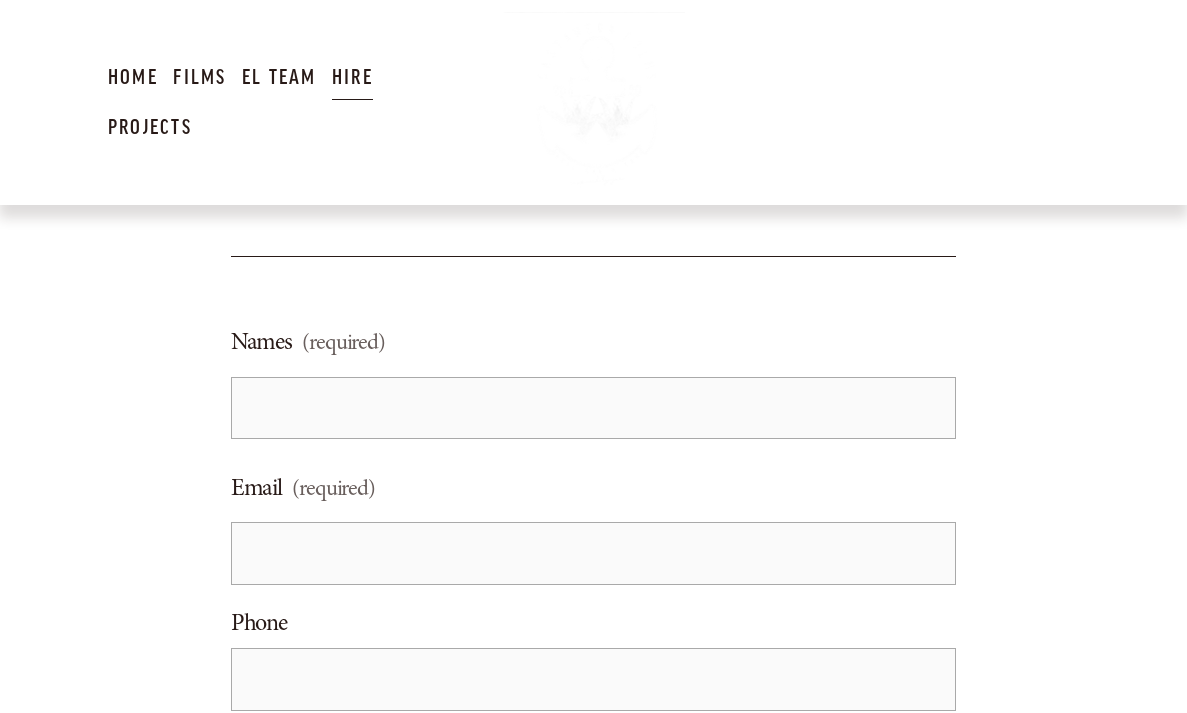 scroll, scrollTop: 0, scrollLeft: 0, axis: both 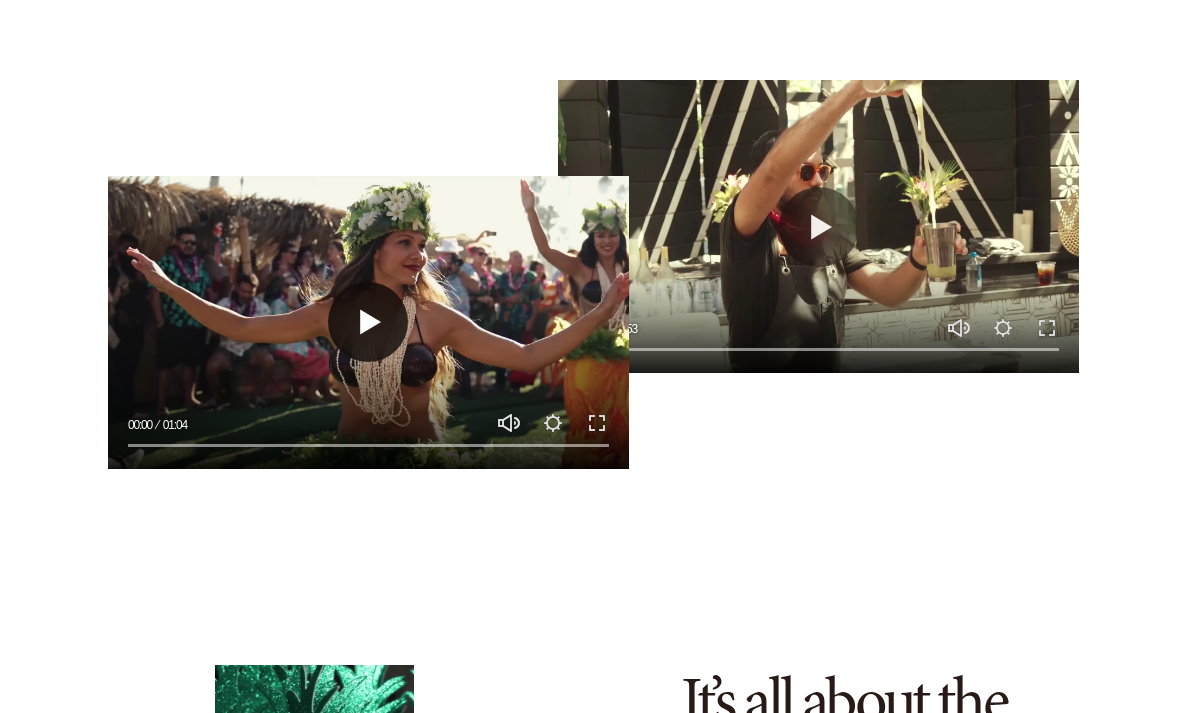 click on "Play" at bounding box center (368, 322) 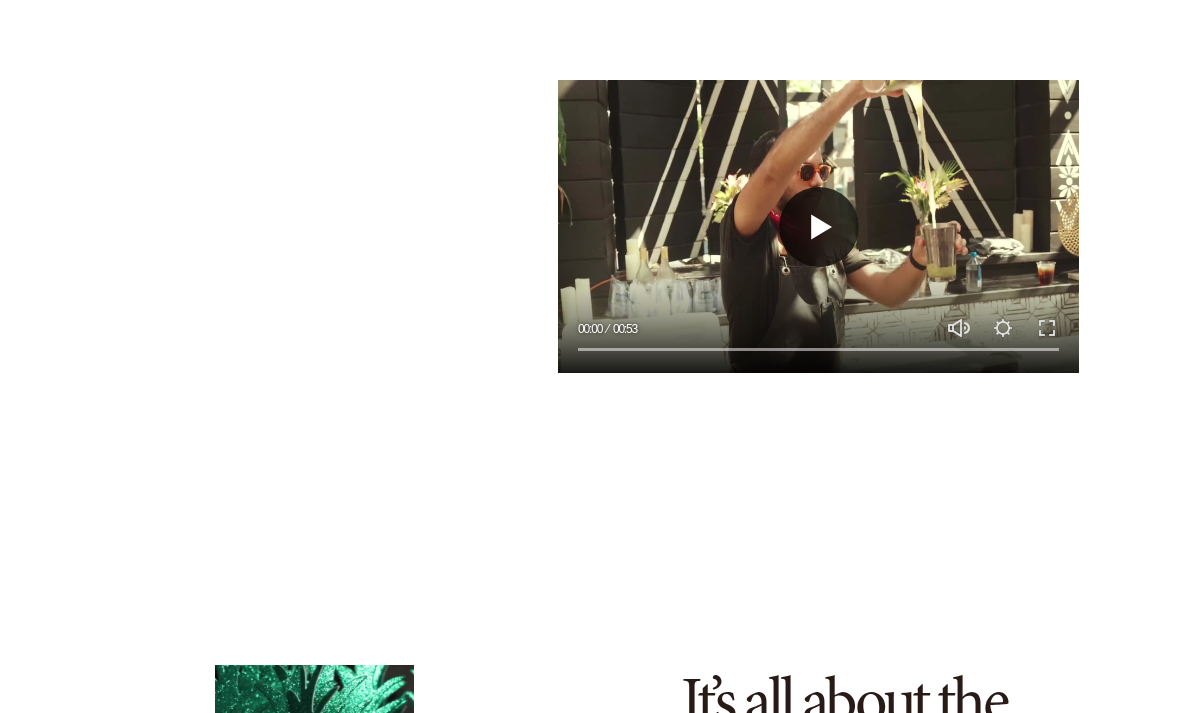 click on "Play" at bounding box center (819, 227) 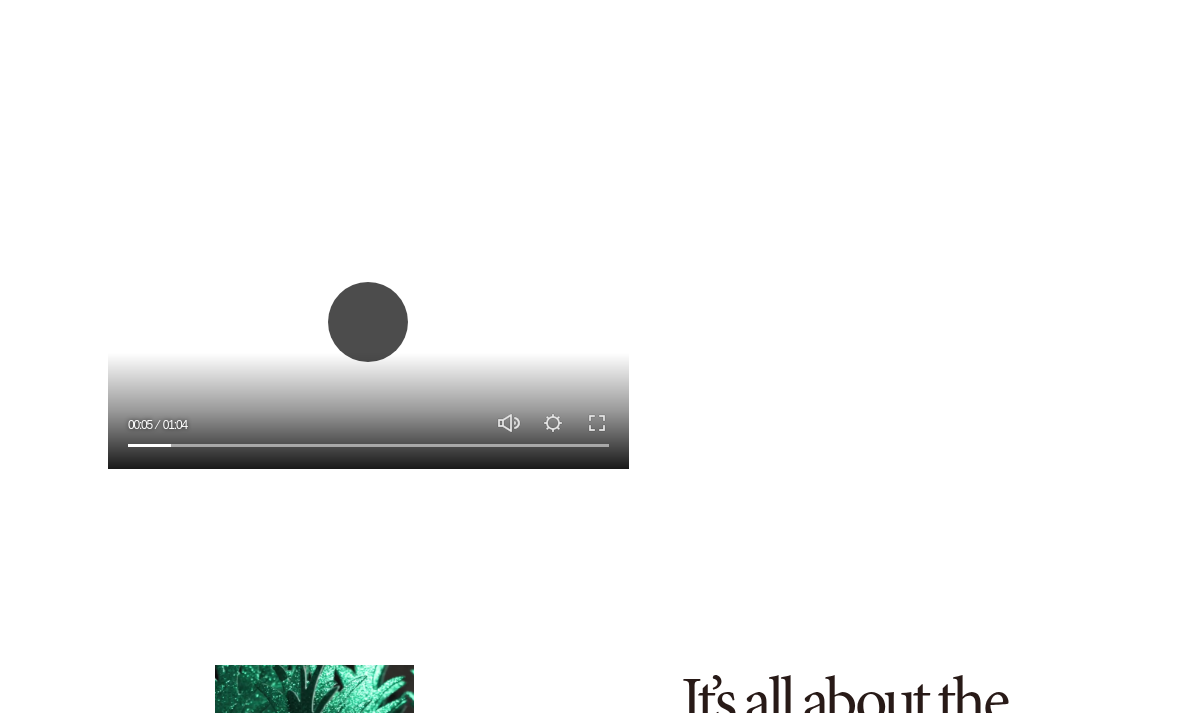 click on "Play" at bounding box center [368, 322] 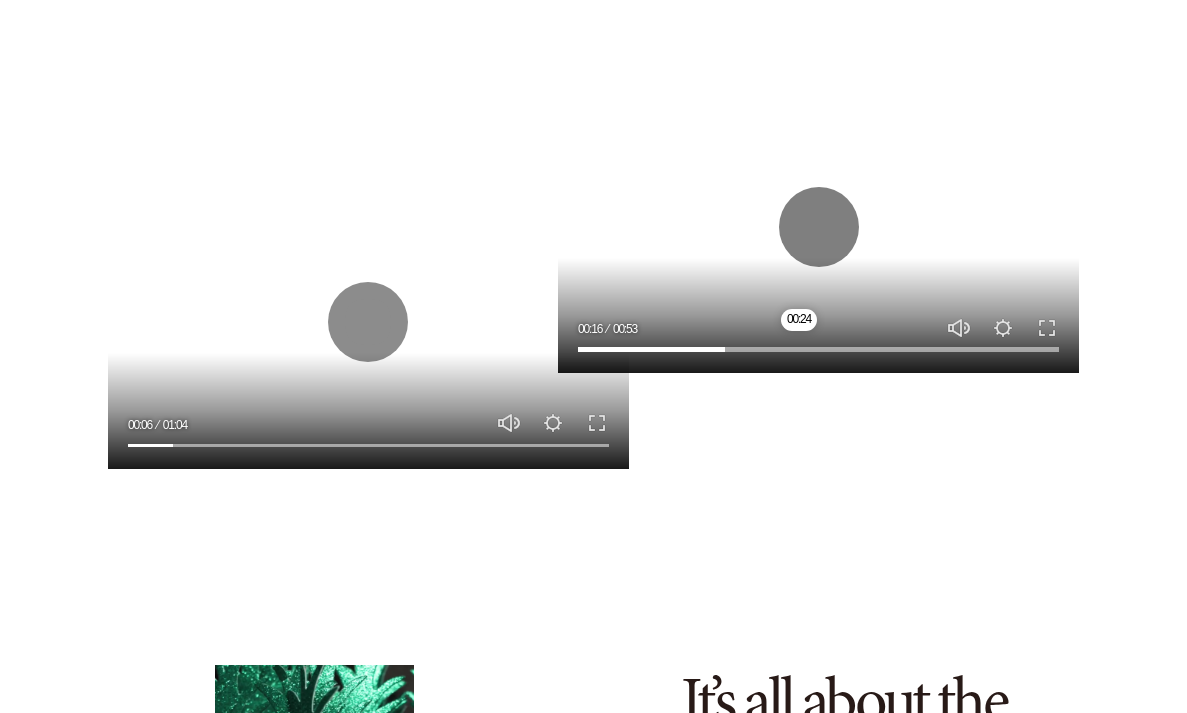 type on "*****" 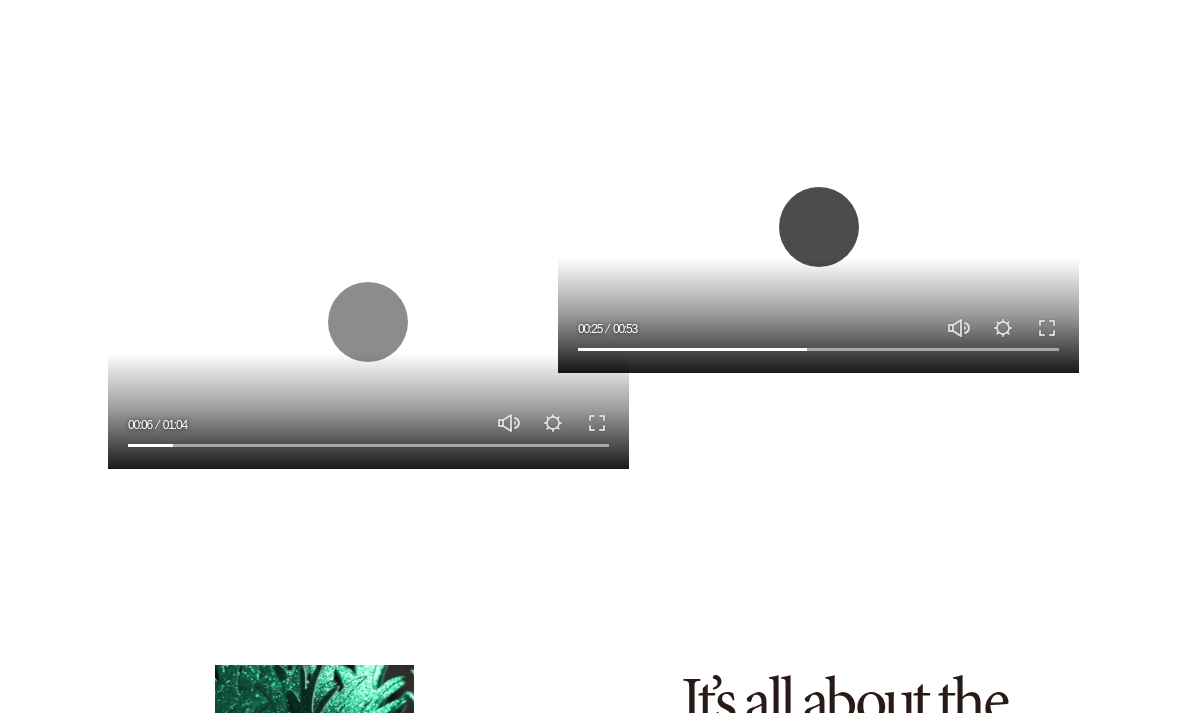 click on "Play" at bounding box center [819, 227] 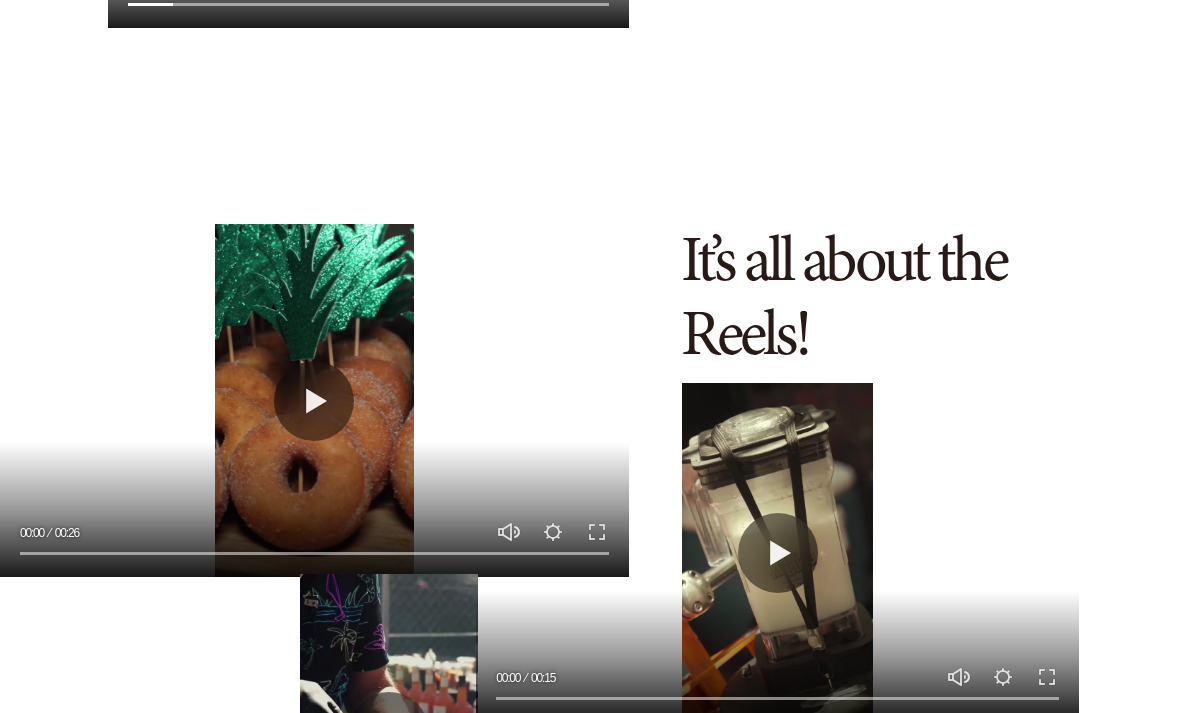scroll, scrollTop: 2396, scrollLeft: 0, axis: vertical 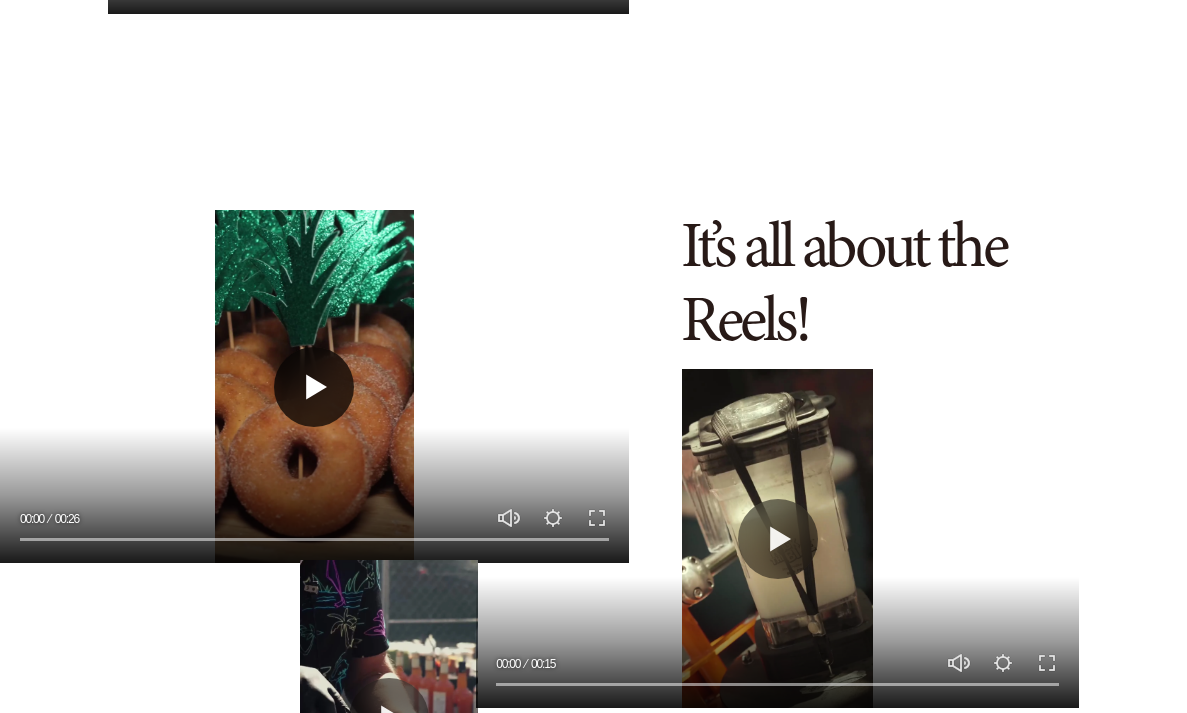 click on "Play" at bounding box center (314, 387) 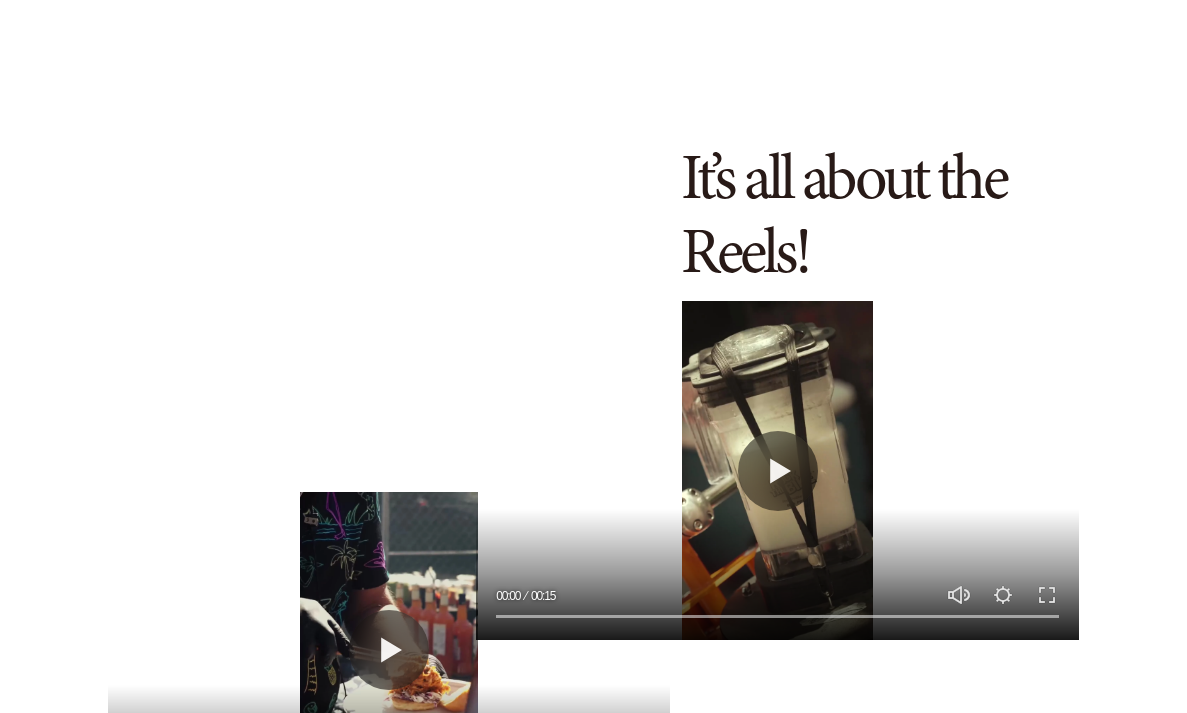 scroll, scrollTop: 2471, scrollLeft: 0, axis: vertical 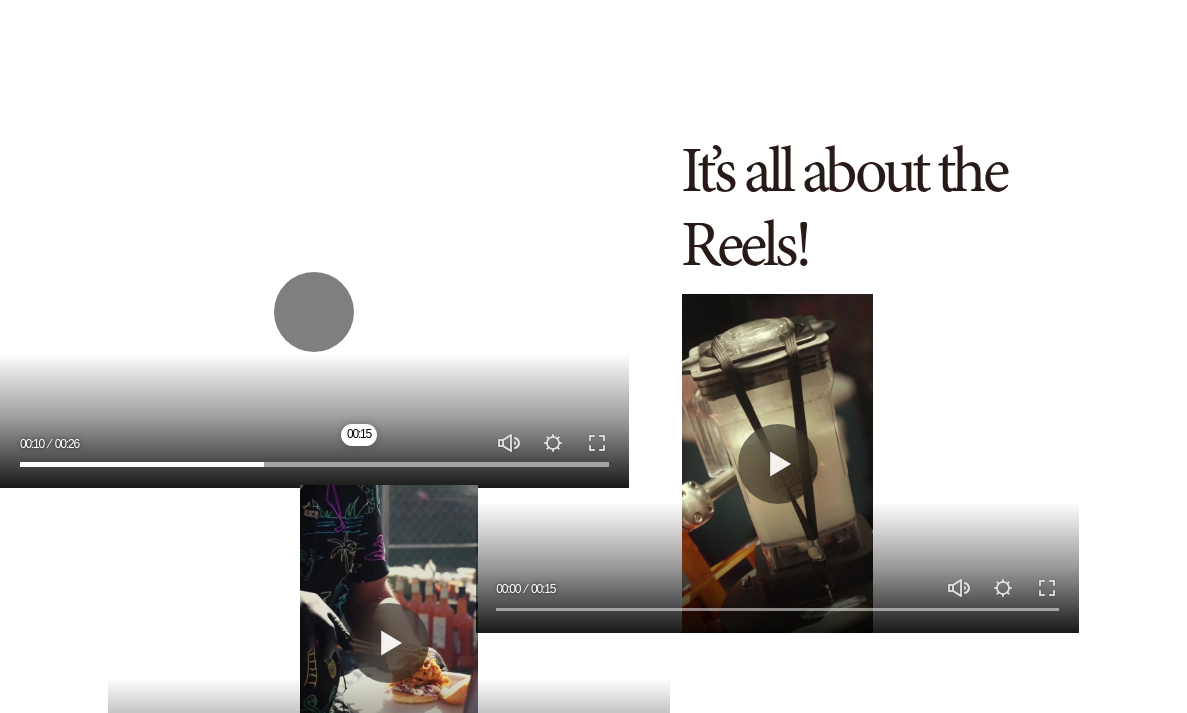 type on "*****" 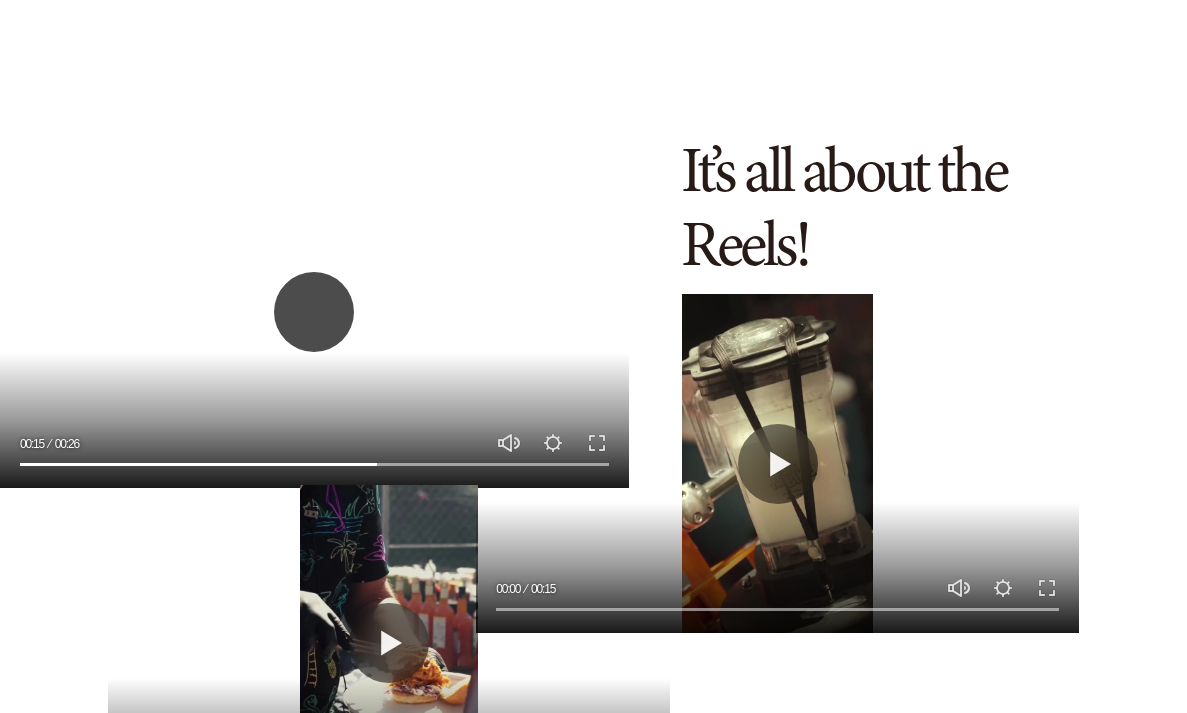 click on "Play" at bounding box center (314, 312) 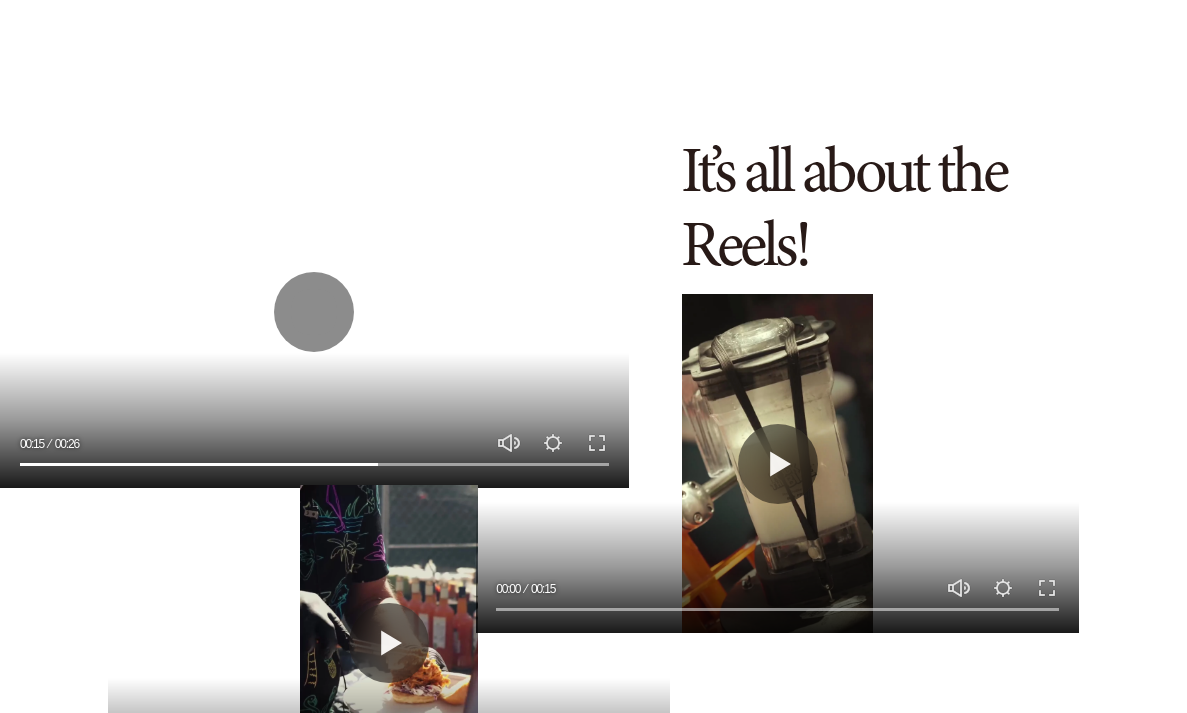 scroll, scrollTop: 2567, scrollLeft: 0, axis: vertical 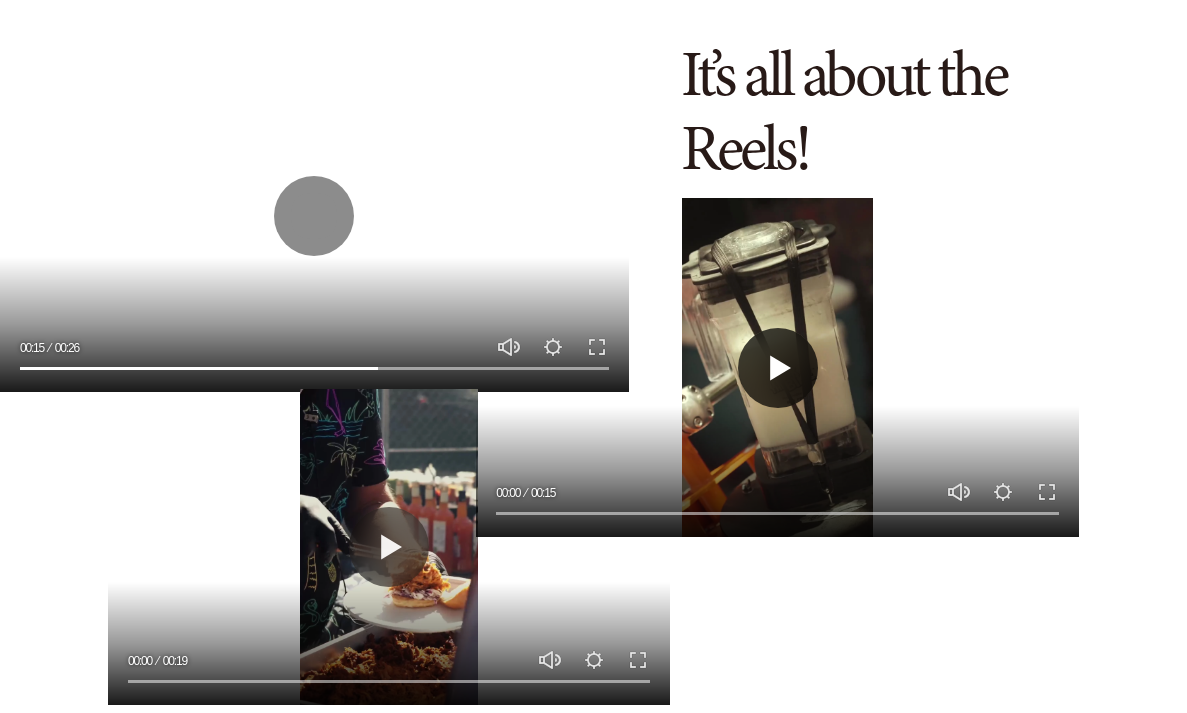 click on "Play" at bounding box center (778, 368) 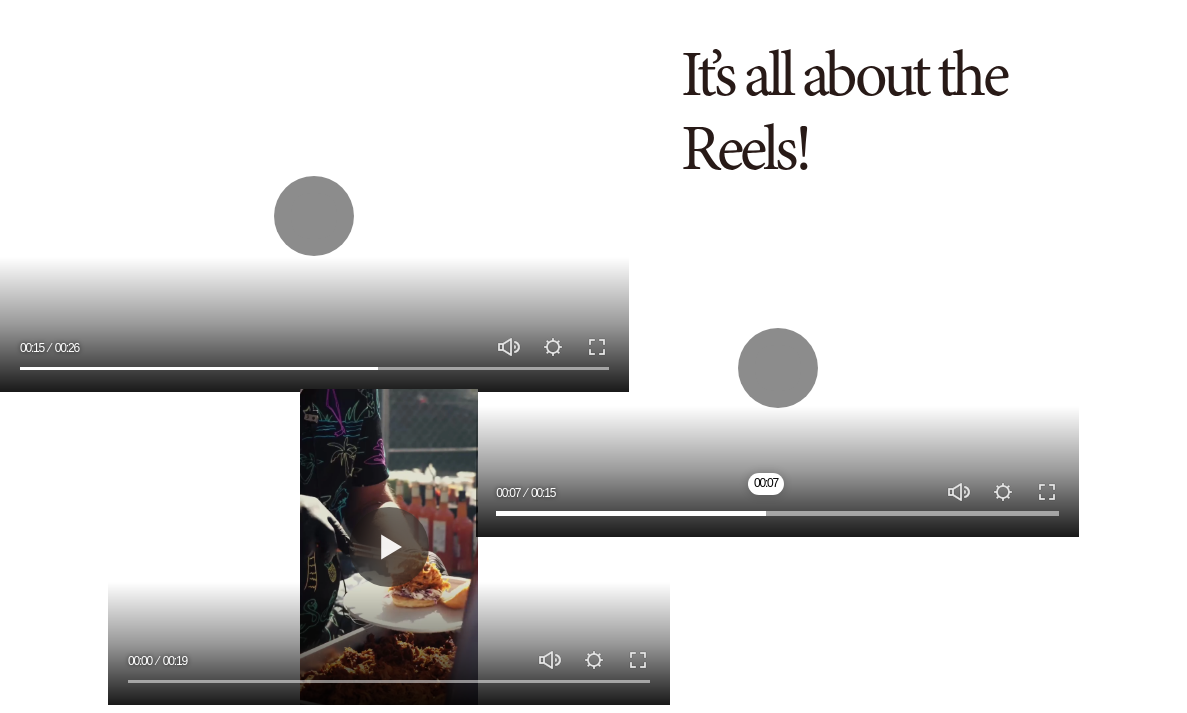 type on "*****" 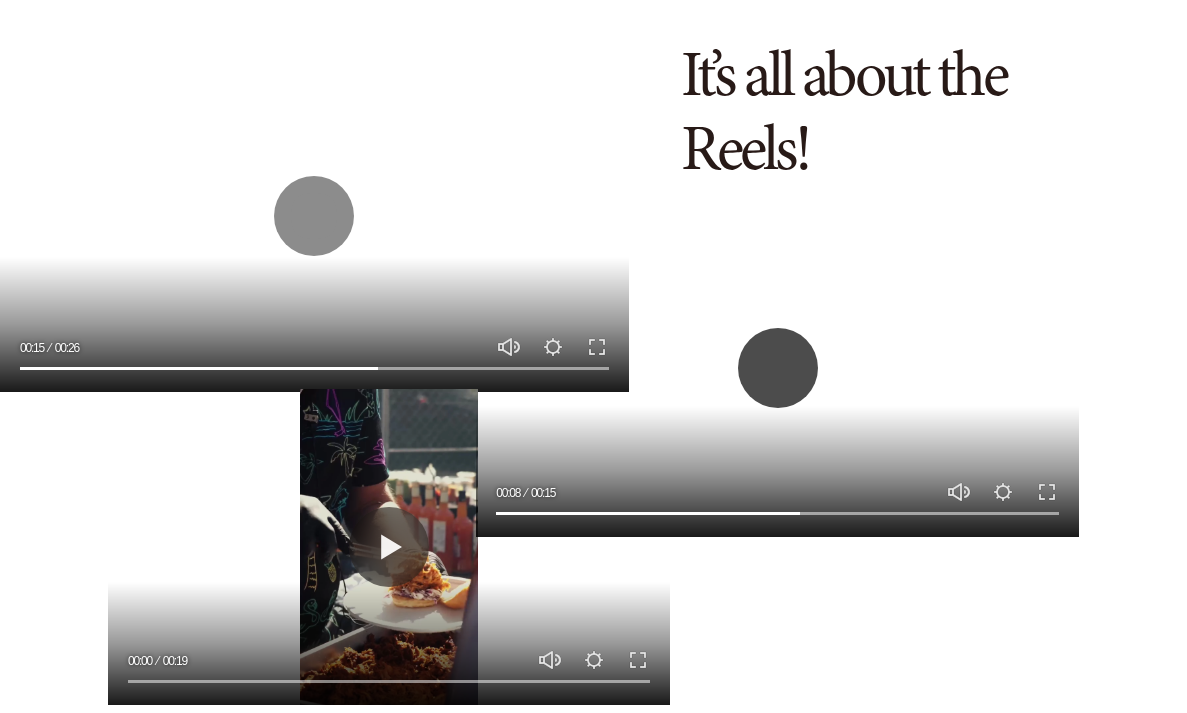 click on "Play" at bounding box center [778, 368] 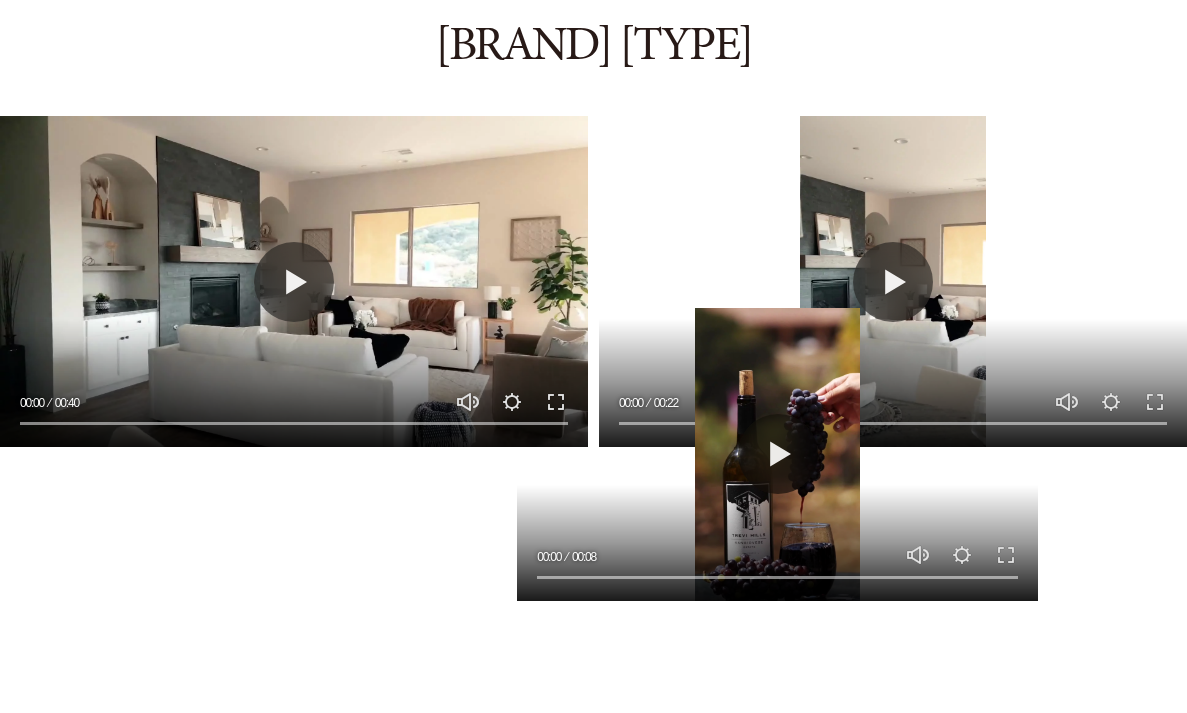 scroll, scrollTop: 3500, scrollLeft: 0, axis: vertical 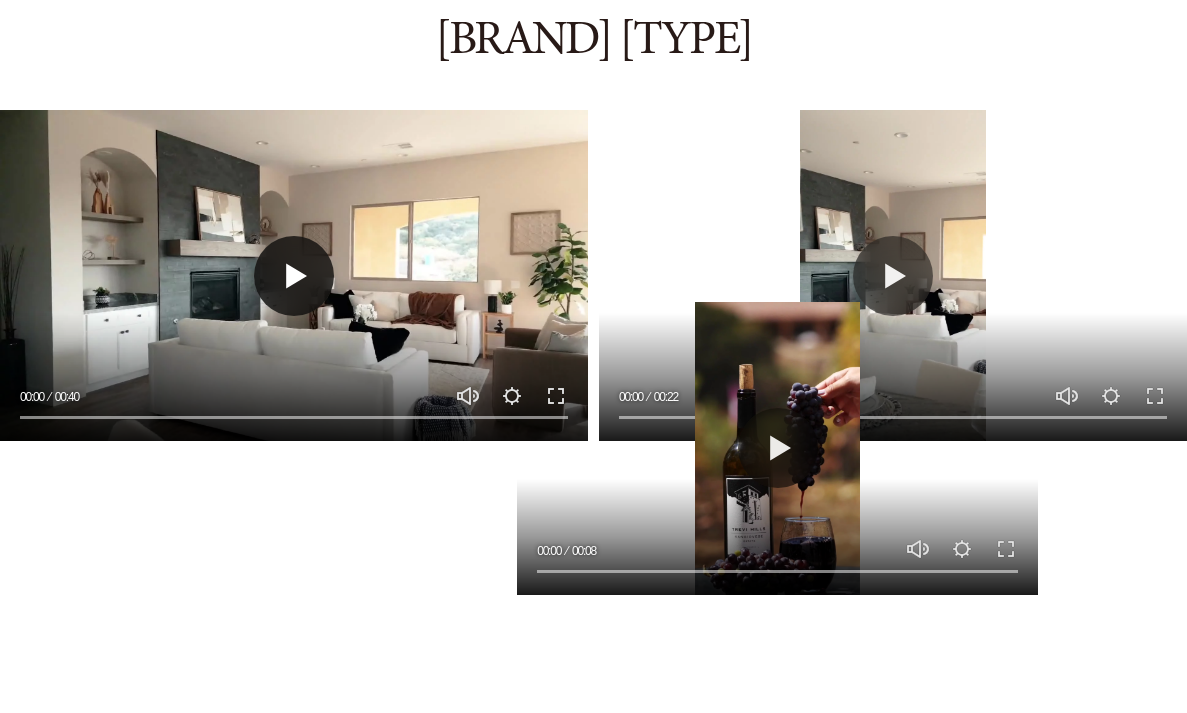 click on "Play" at bounding box center (294, 276) 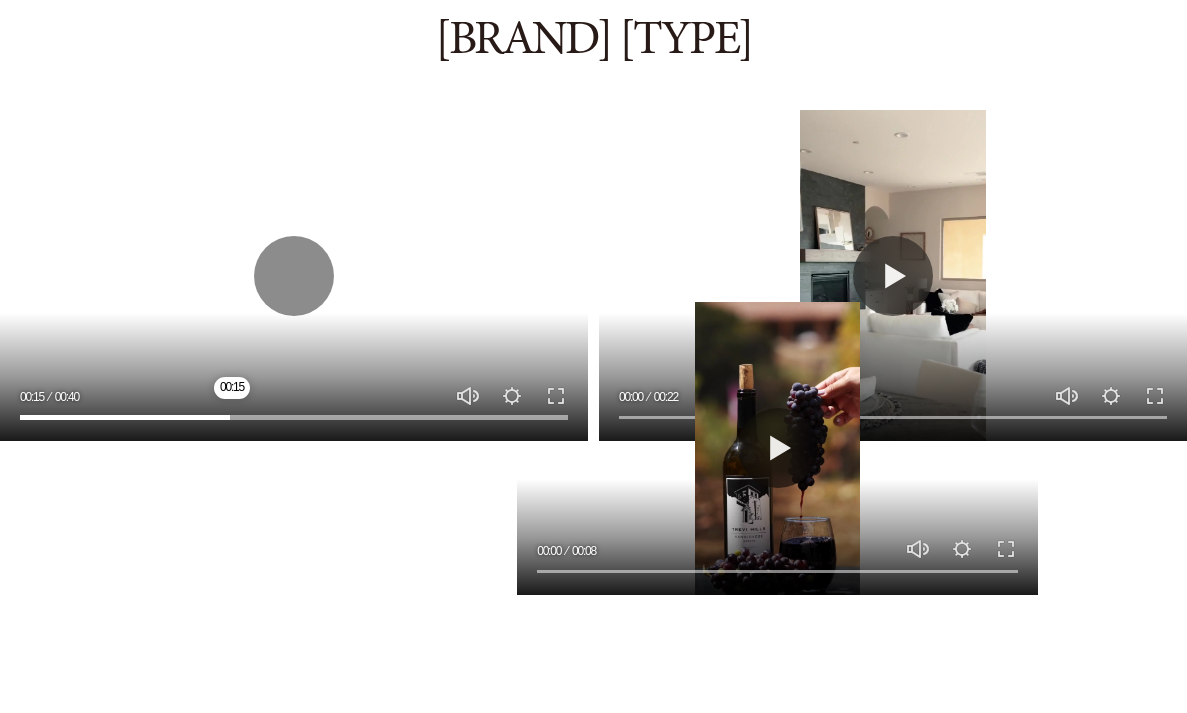 click at bounding box center (294, 418) 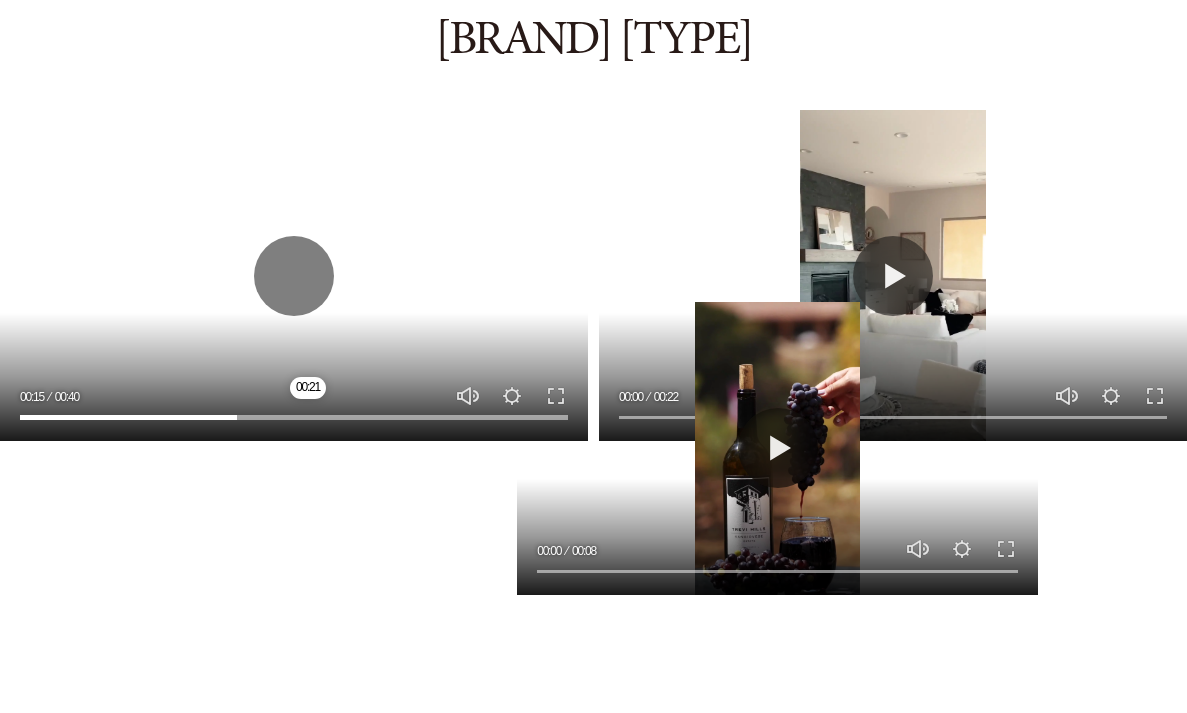 type on "*****" 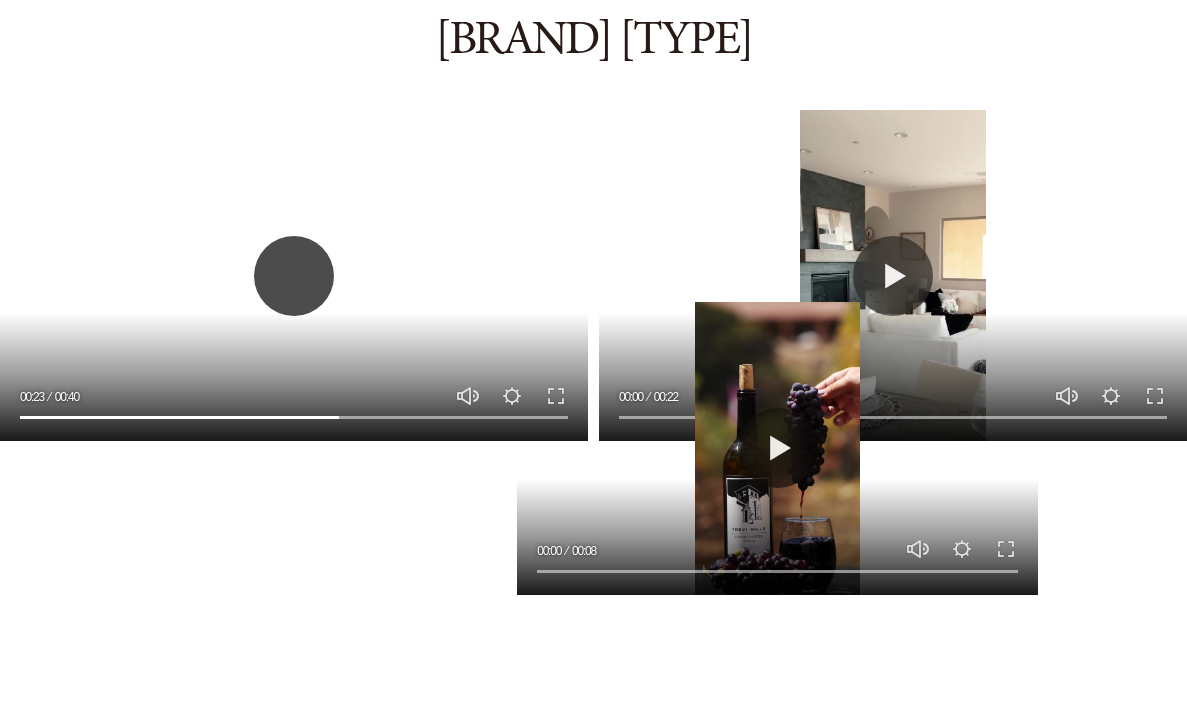 click on "Play" at bounding box center (294, 276) 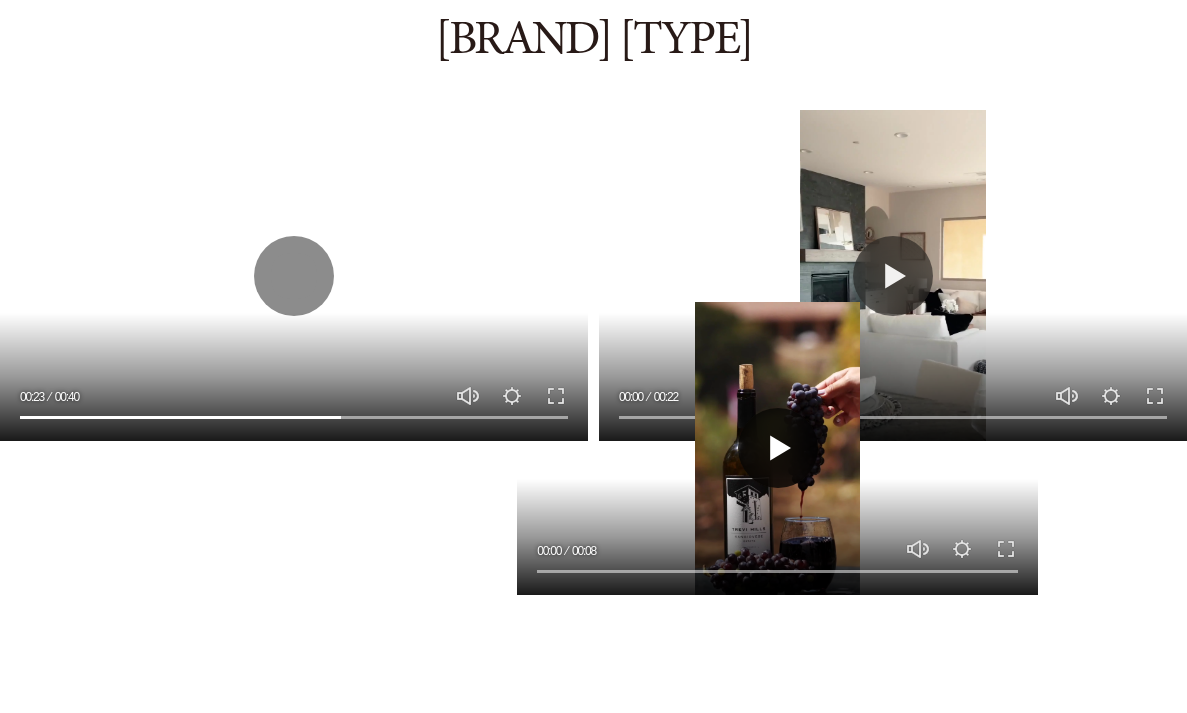 click on "Play" at bounding box center (778, 448) 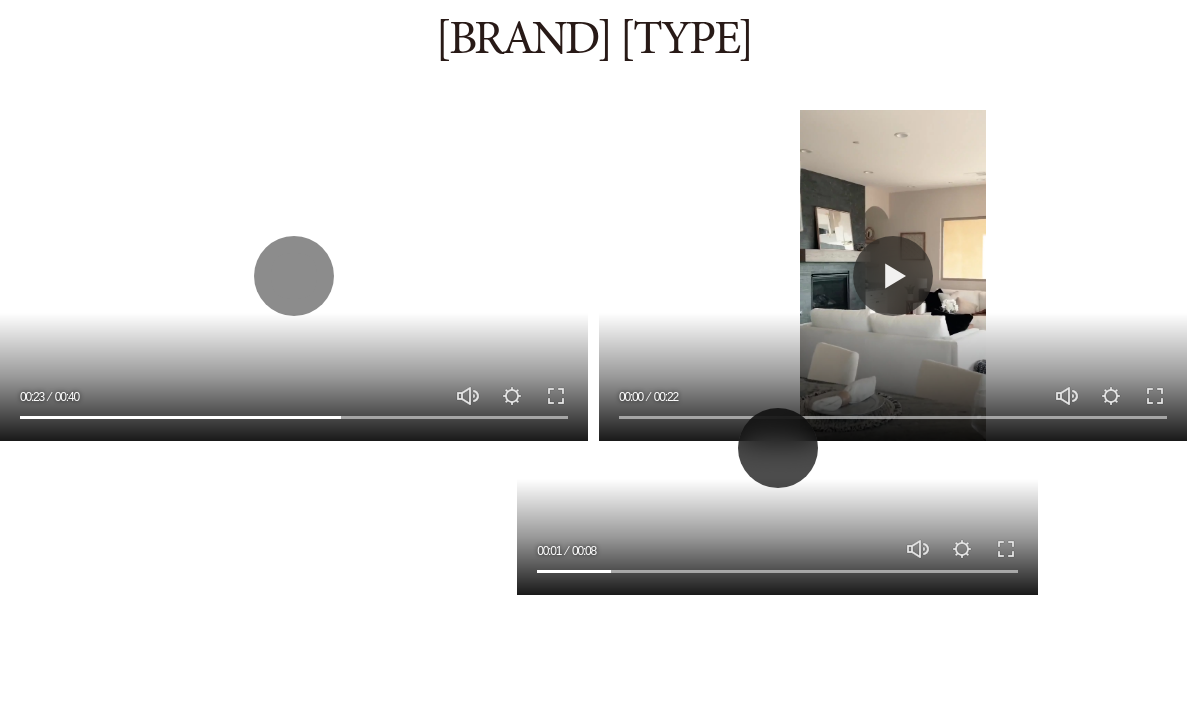 click on "Play" at bounding box center (778, 448) 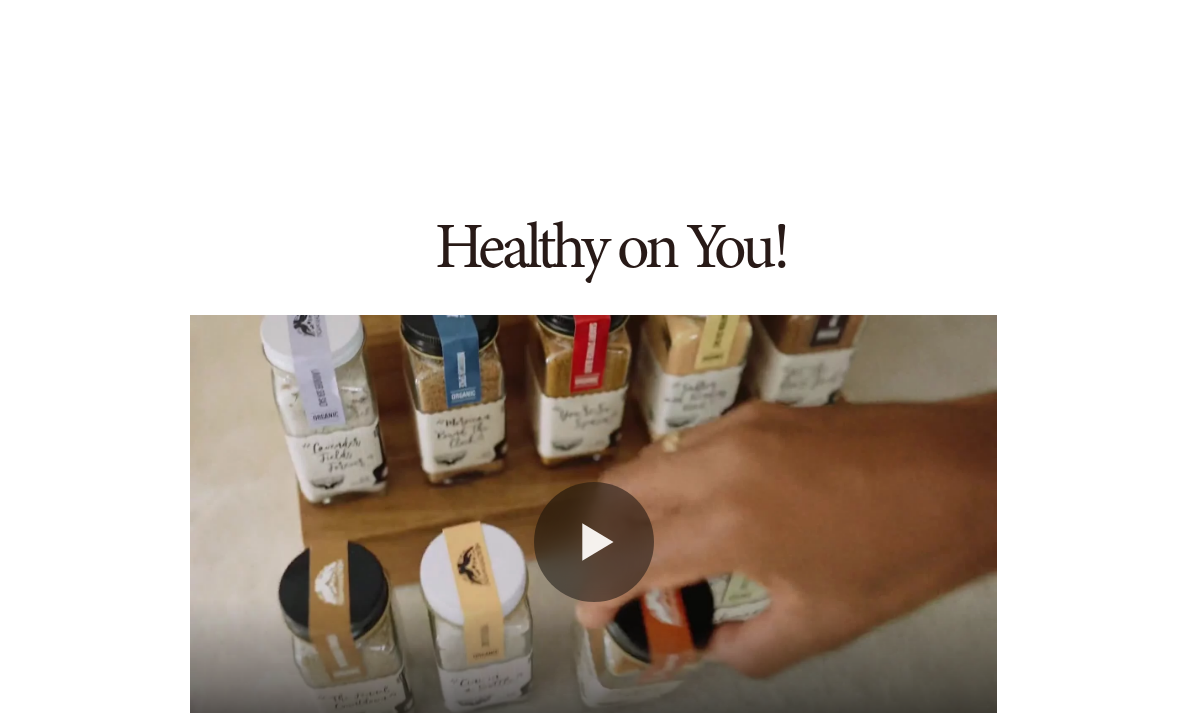 scroll, scrollTop: 4273, scrollLeft: 0, axis: vertical 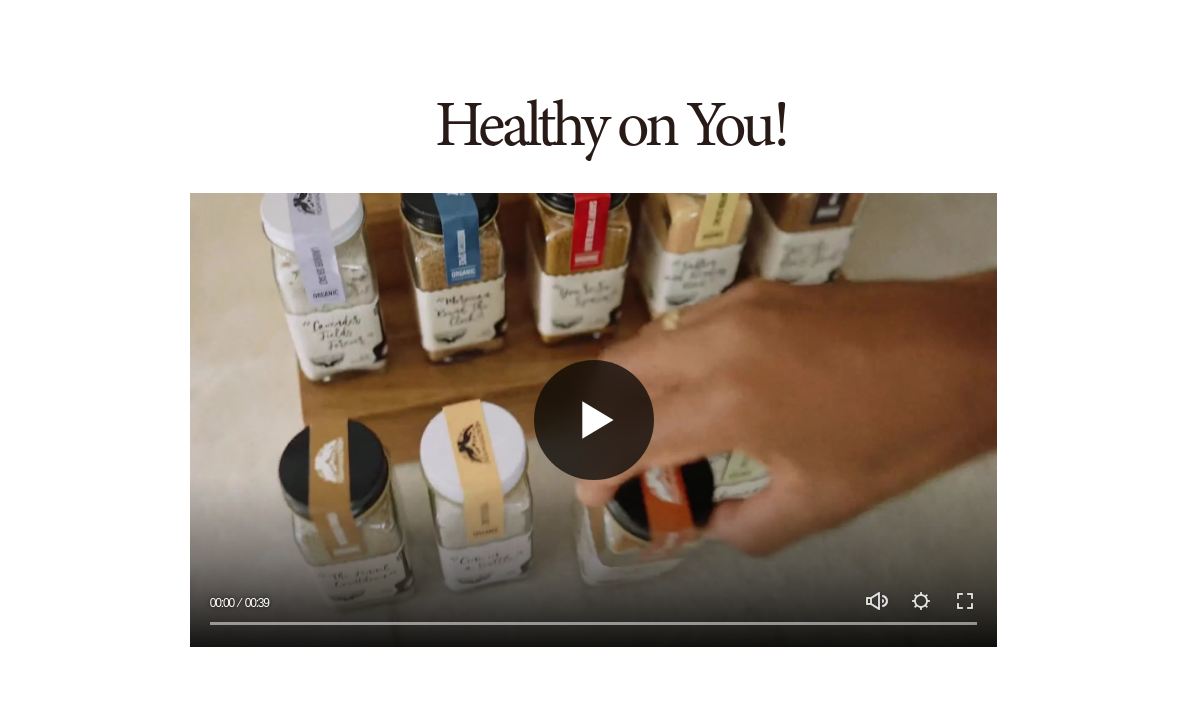 click on "Play" at bounding box center [594, 420] 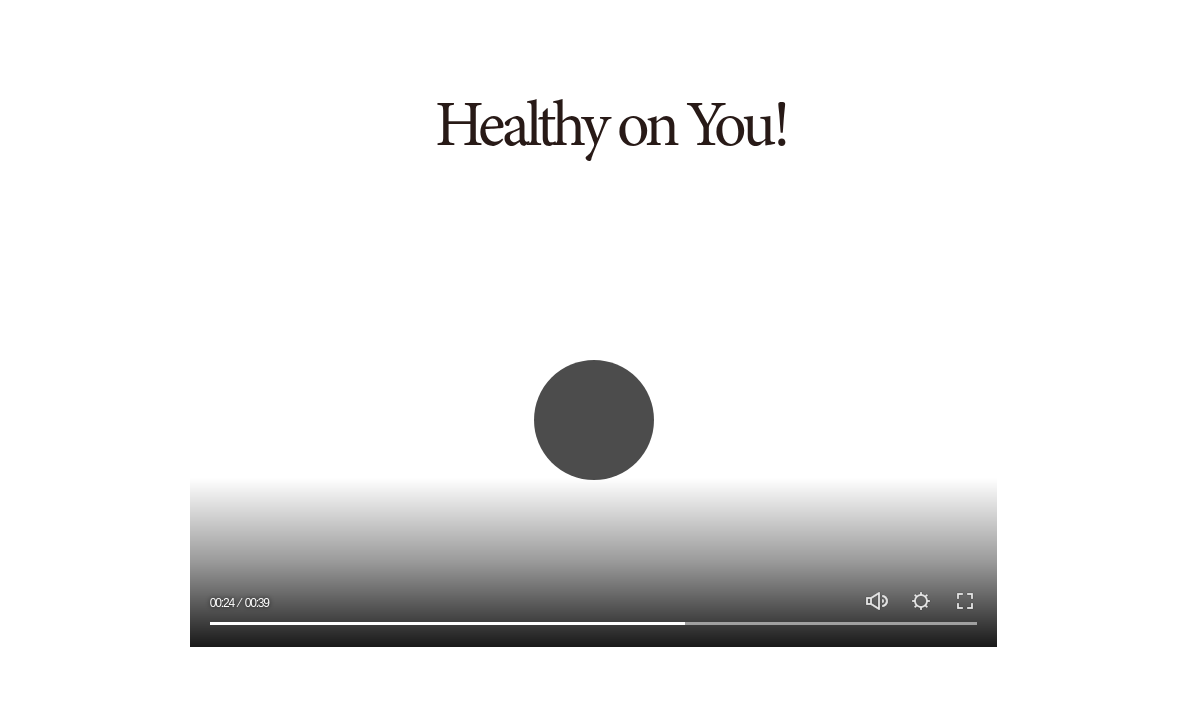 click on "Play" at bounding box center [594, 420] 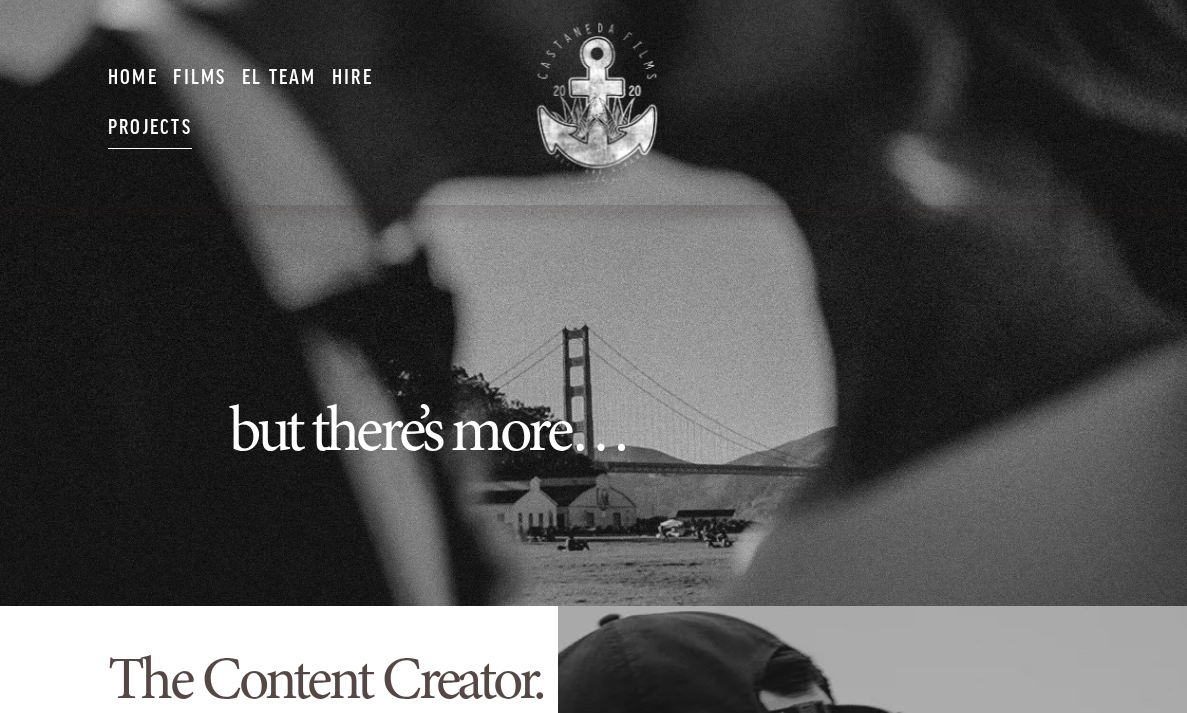 scroll, scrollTop: 0, scrollLeft: 0, axis: both 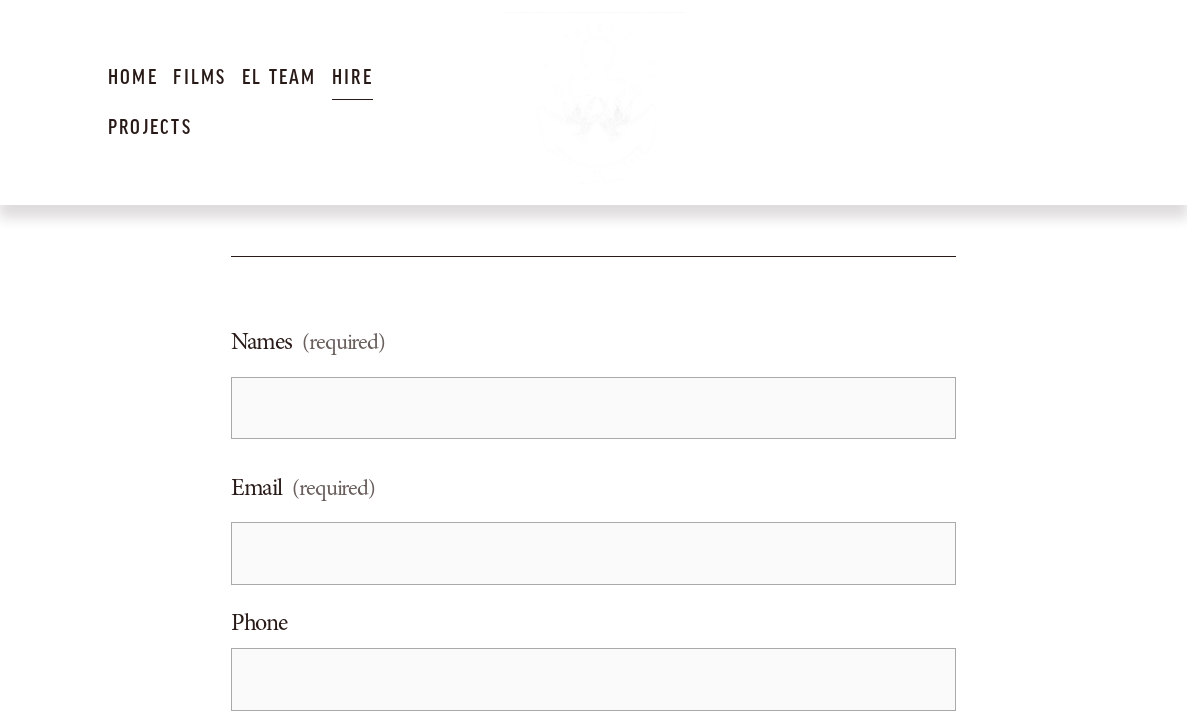 click on "Films" at bounding box center (199, 77) 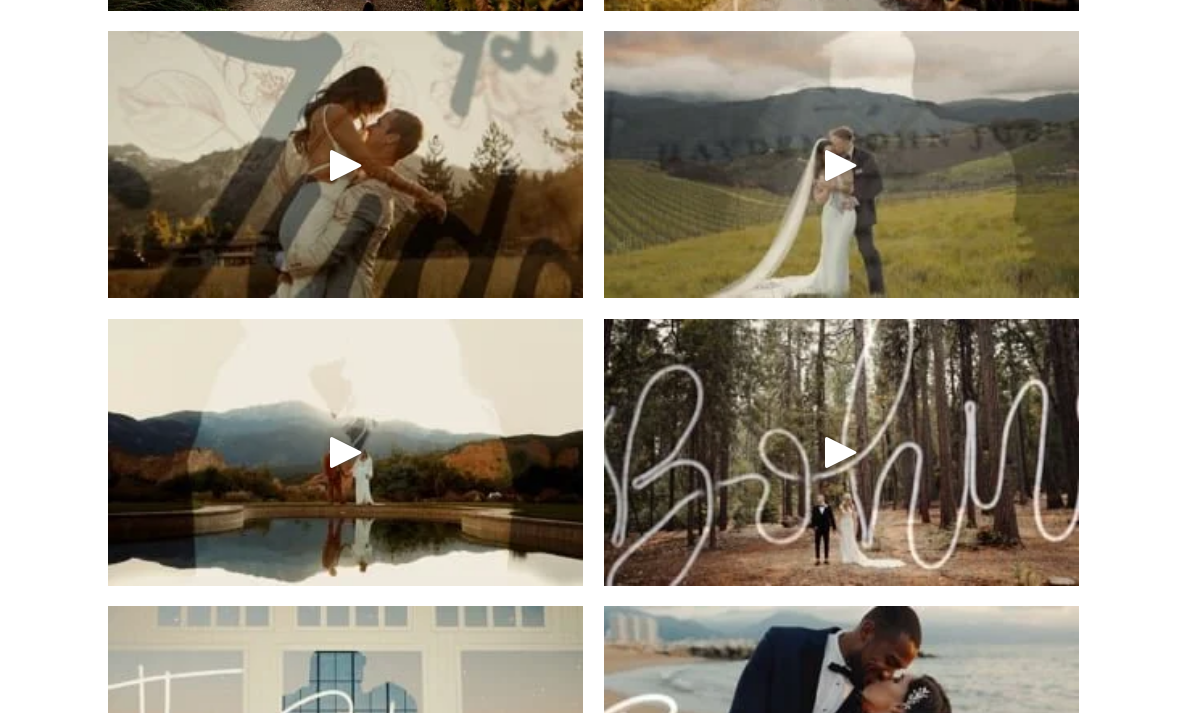 scroll, scrollTop: 1331, scrollLeft: 0, axis: vertical 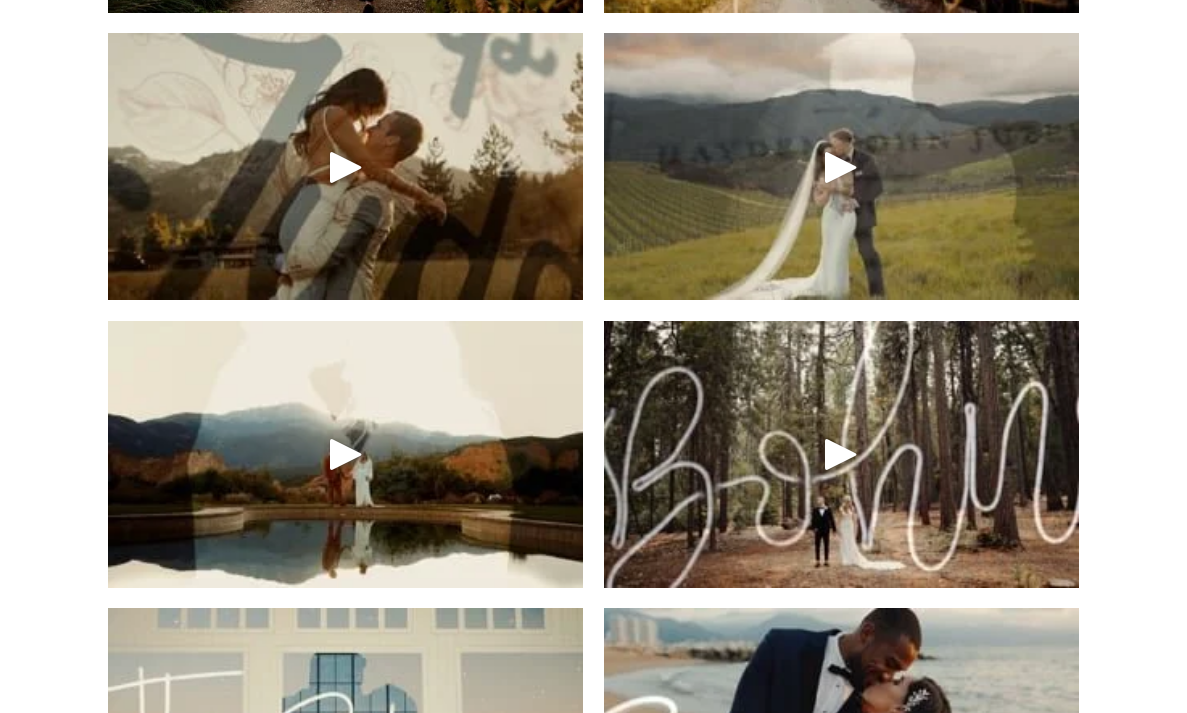 click at bounding box center [346, 167] 